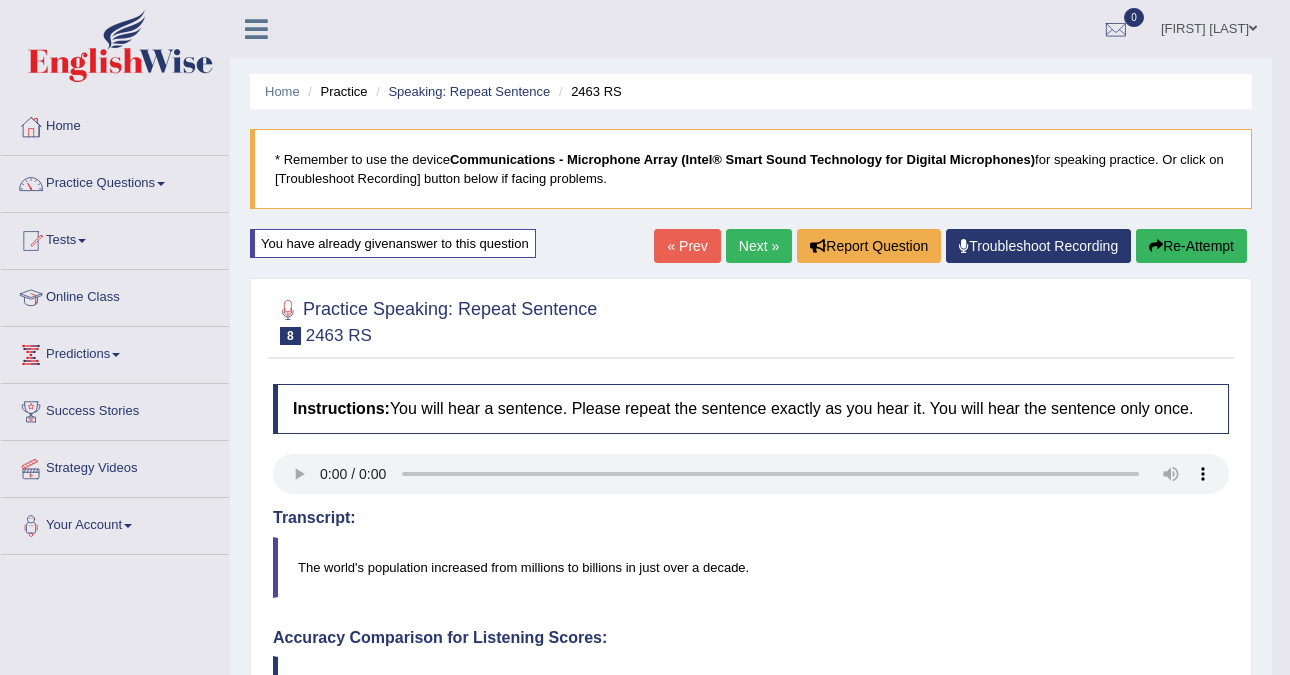scroll, scrollTop: 0, scrollLeft: 0, axis: both 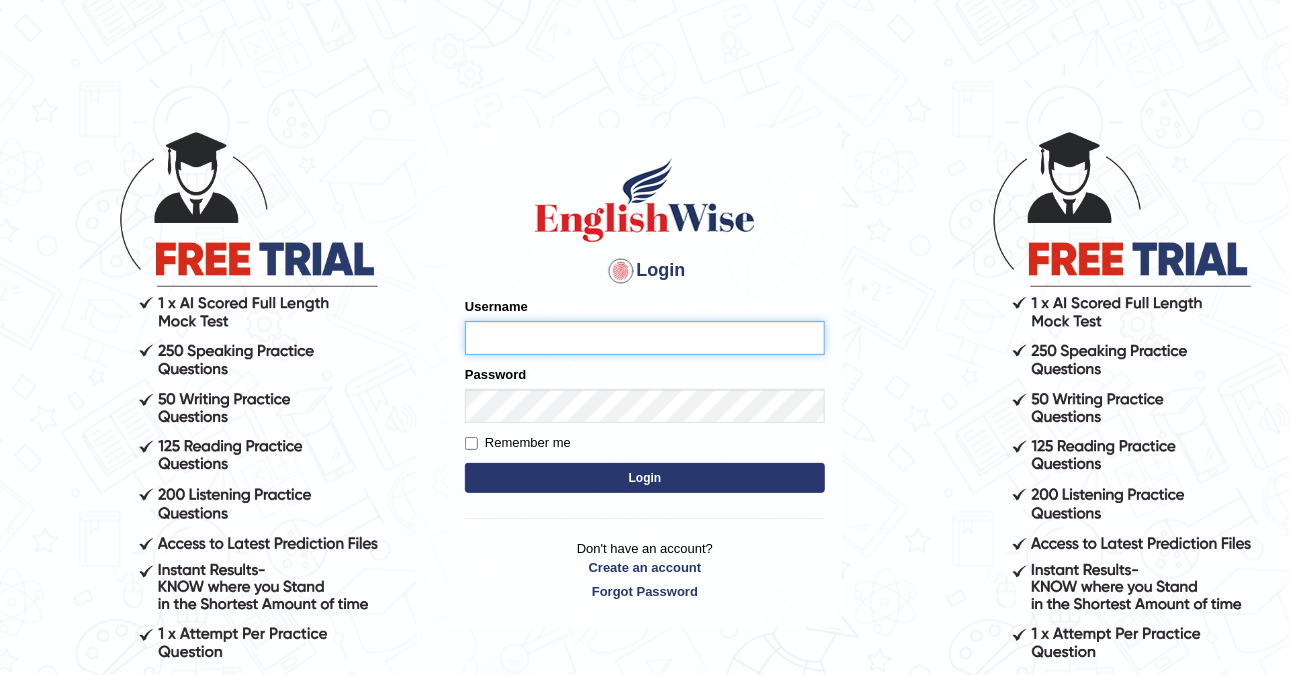 type on "DishaEw" 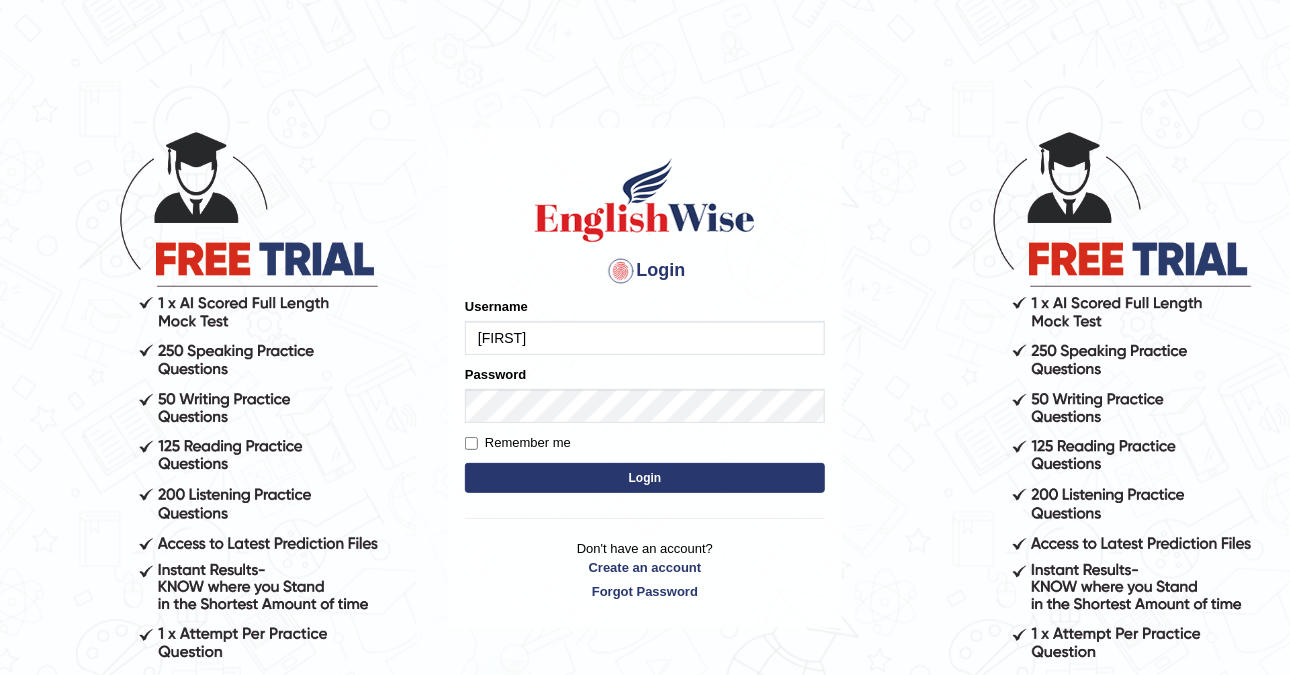 click on "Login" at bounding box center (645, 478) 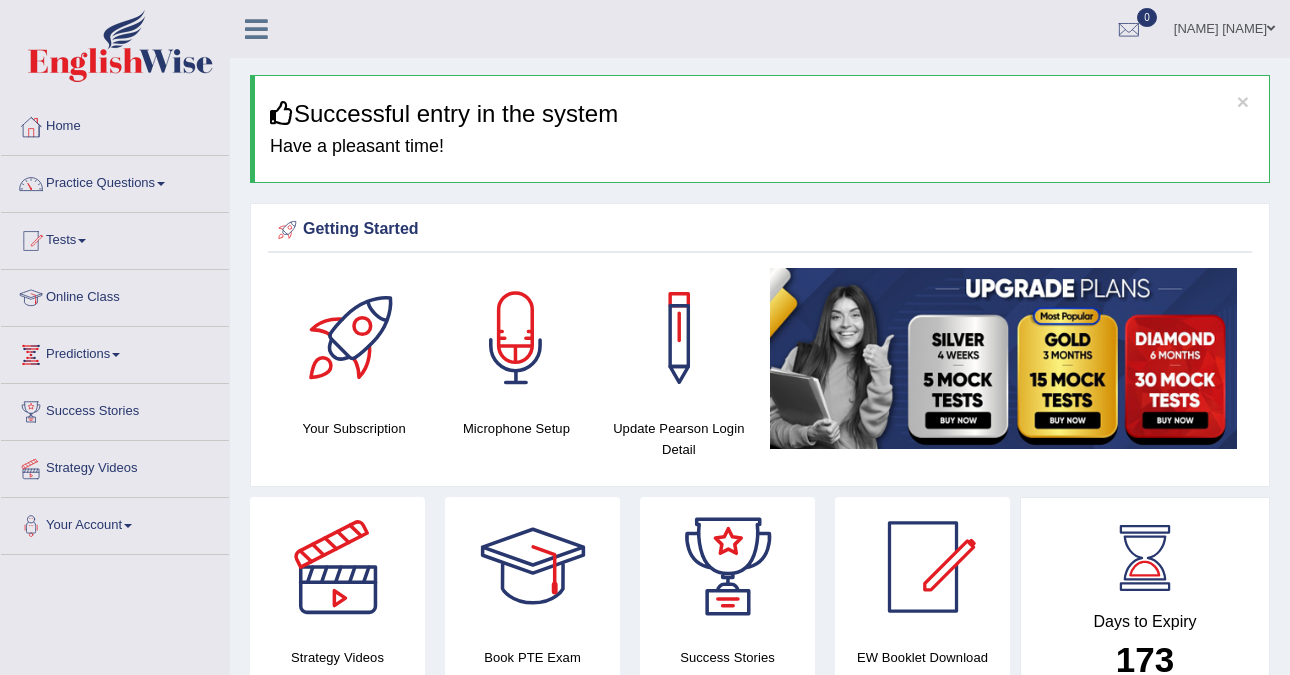 scroll, scrollTop: 0, scrollLeft: 0, axis: both 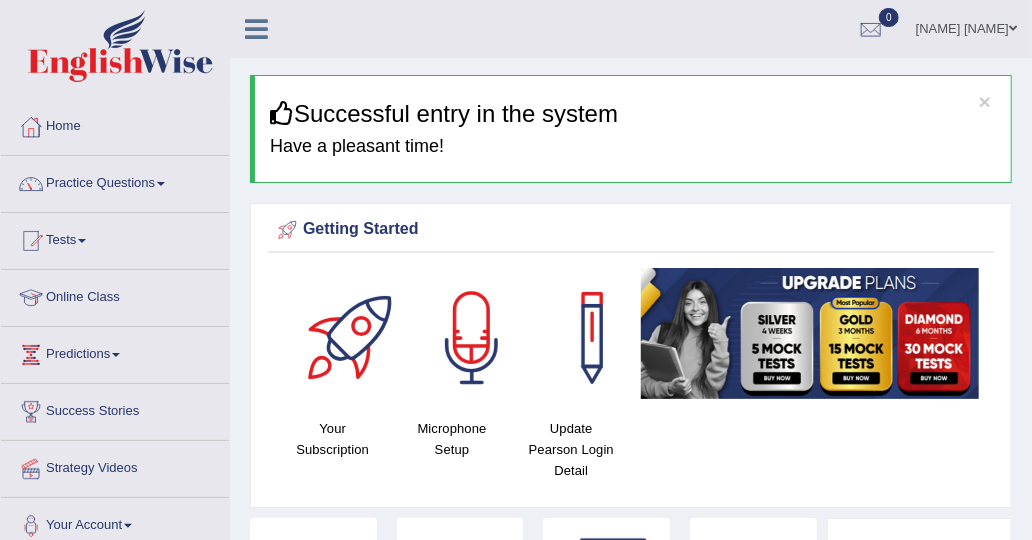 drag, startPoint x: 900, startPoint y: 0, endPoint x: 273, endPoint y: 93, distance: 633.8596 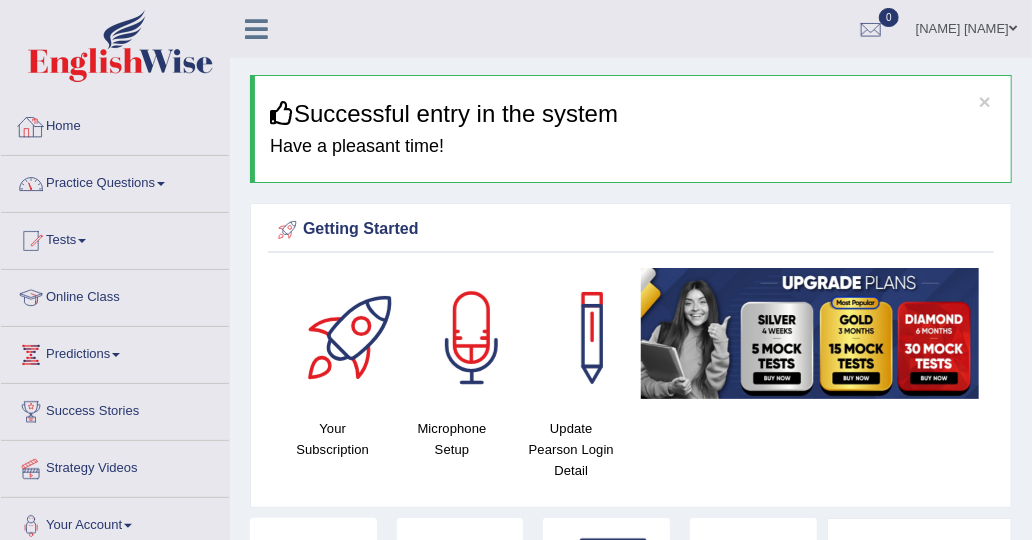 click on "Practice Questions" at bounding box center (115, 181) 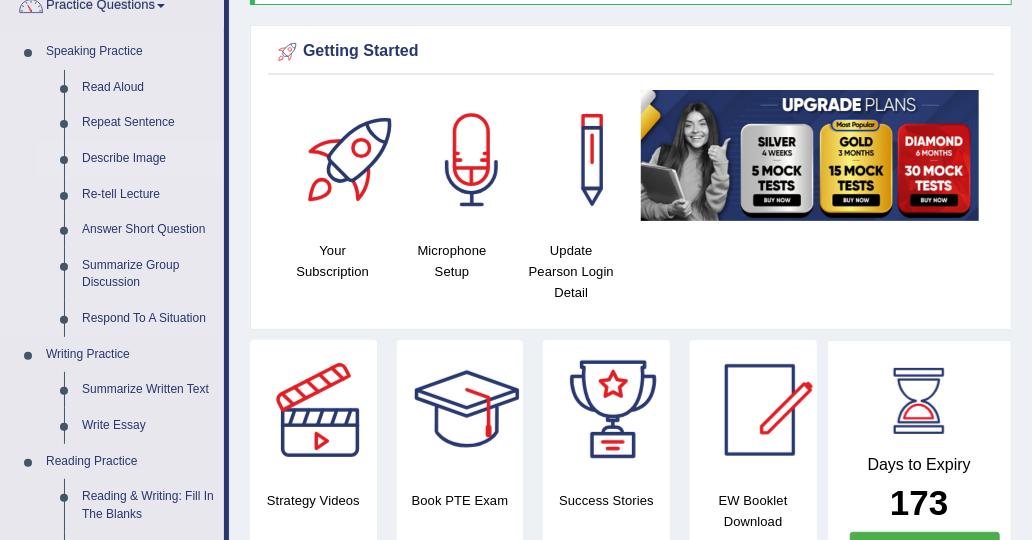 scroll, scrollTop: 200, scrollLeft: 0, axis: vertical 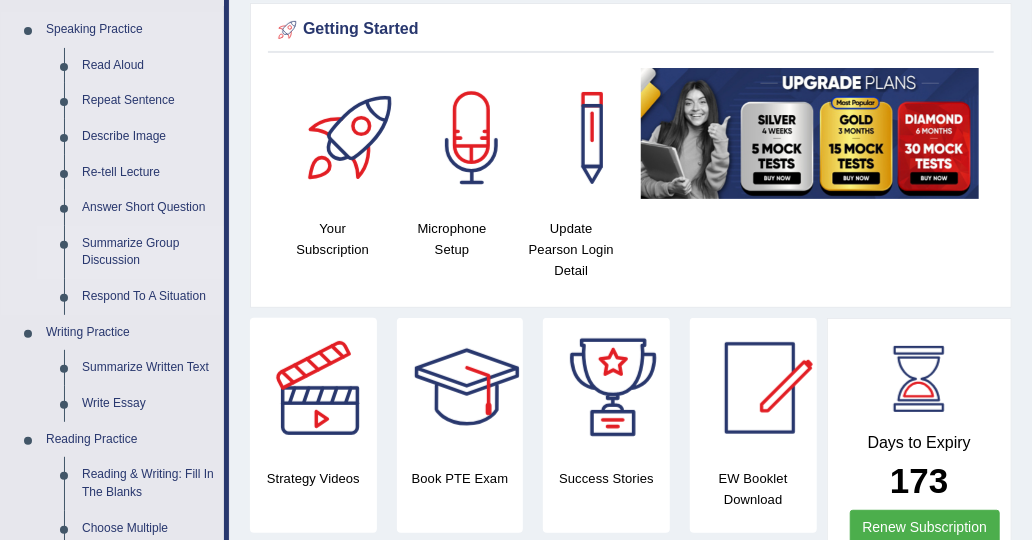 click on "Summarize Group Discussion" at bounding box center (148, 252) 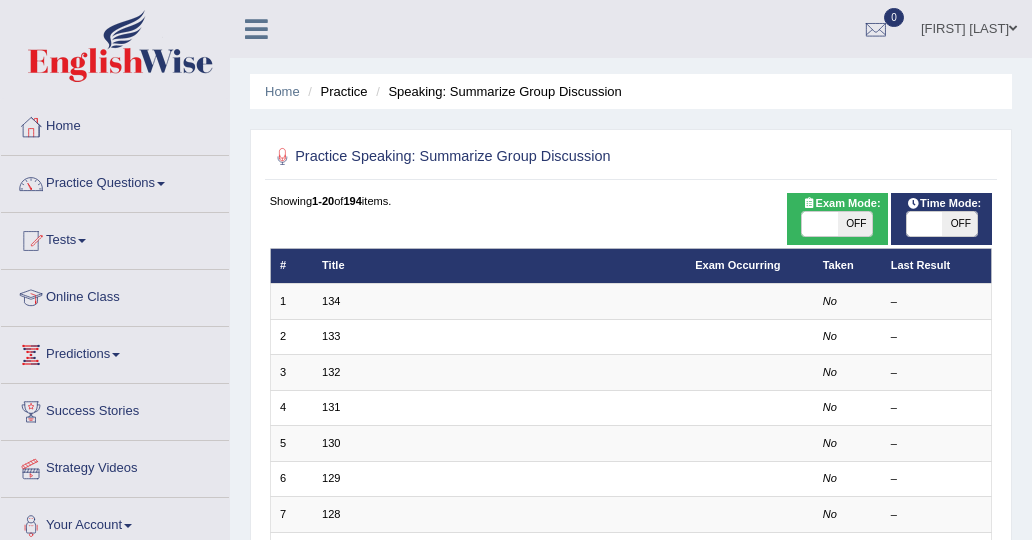 scroll, scrollTop: 0, scrollLeft: 0, axis: both 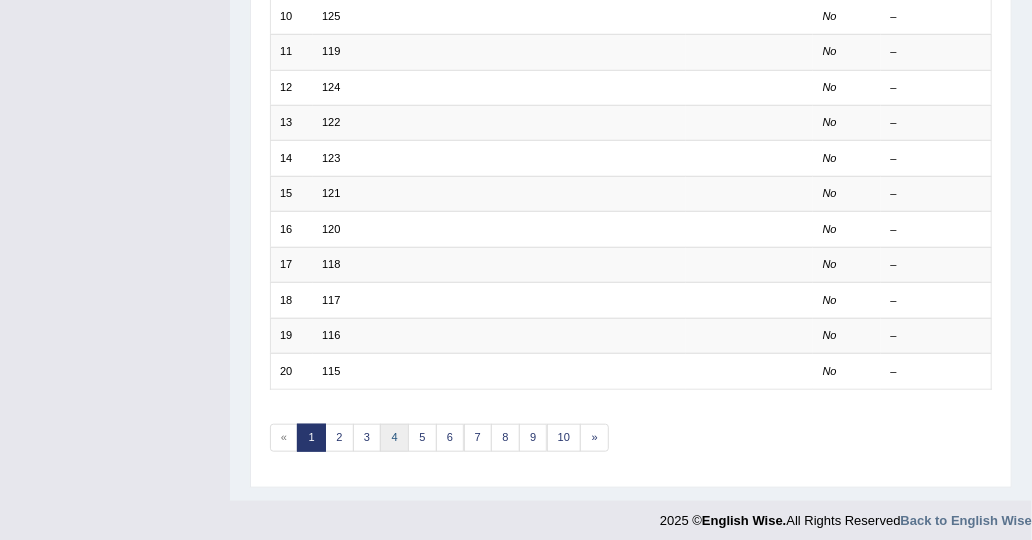 click on "4" at bounding box center (394, 438) 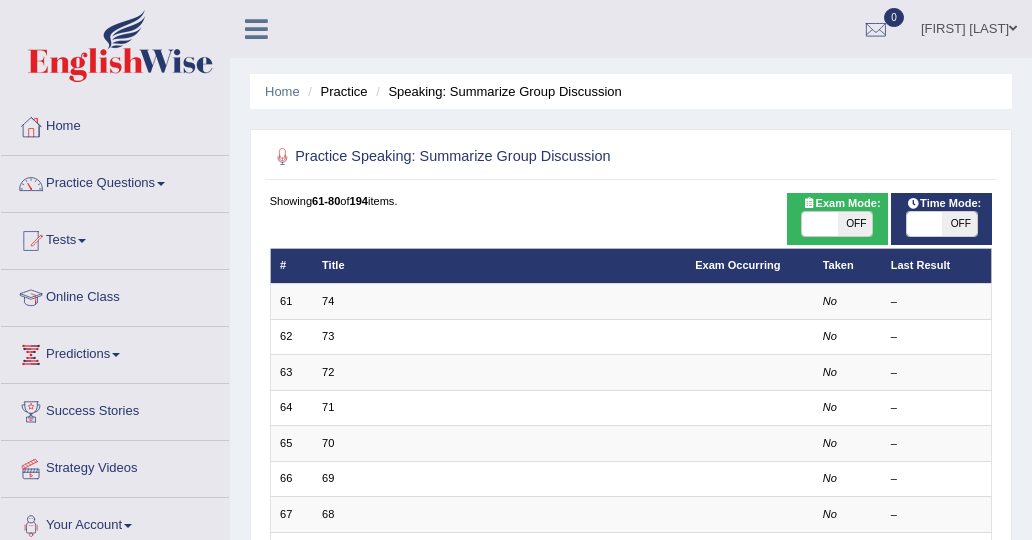 scroll, scrollTop: 500, scrollLeft: 0, axis: vertical 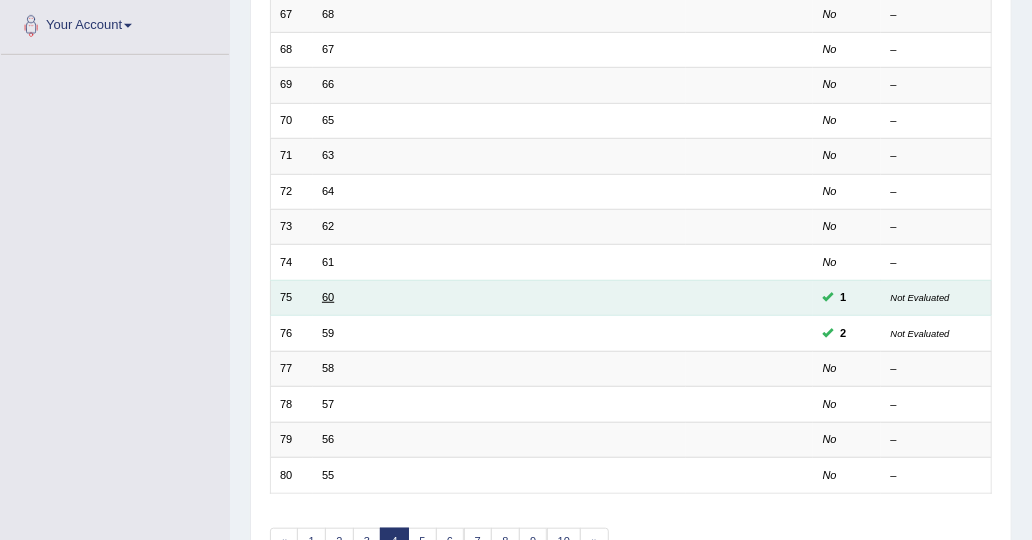 click on "60" at bounding box center (328, 297) 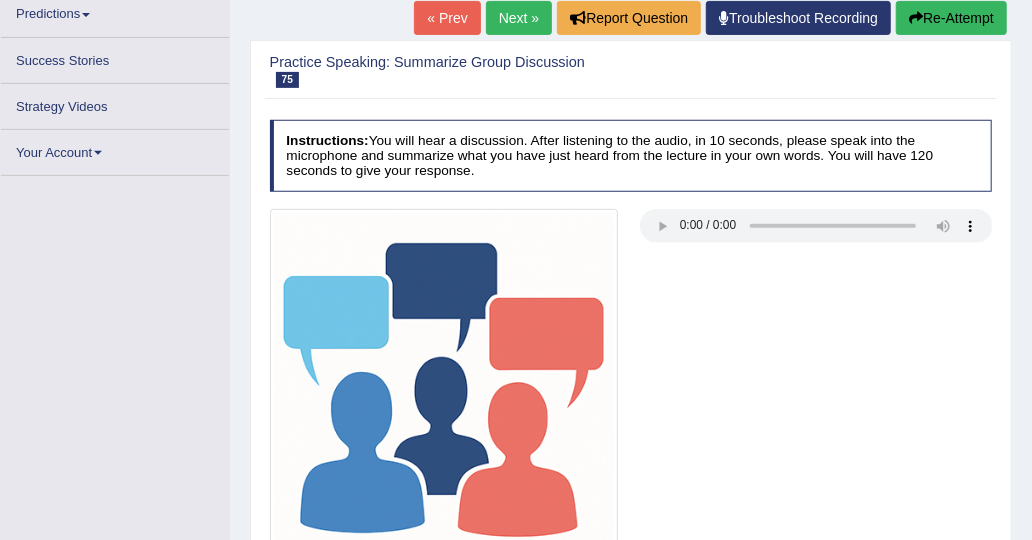 scroll, scrollTop: 0, scrollLeft: 0, axis: both 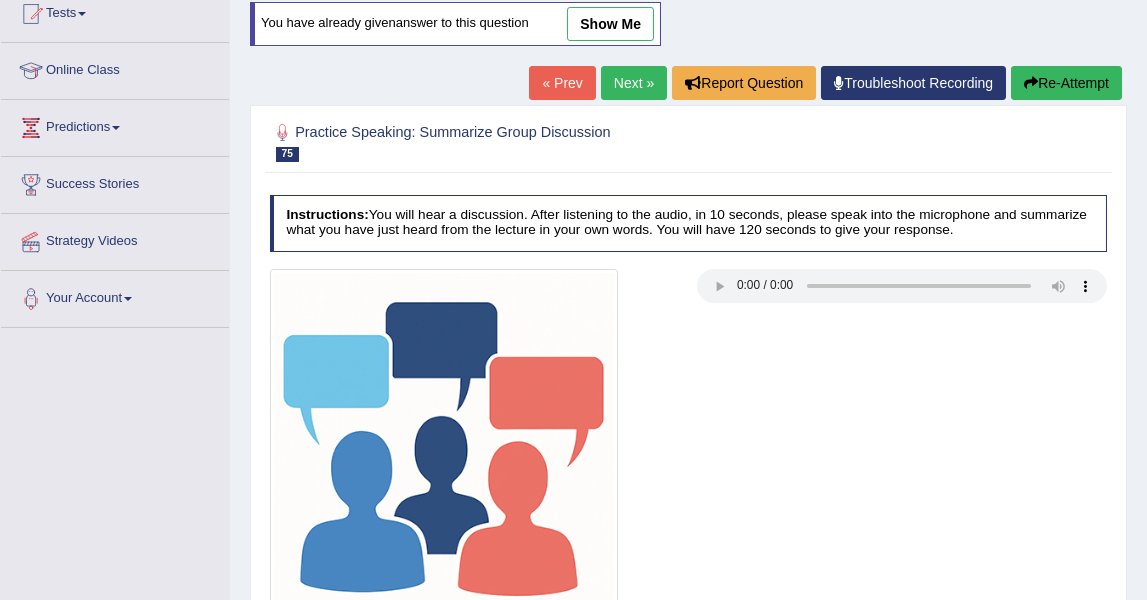 drag, startPoint x: 1016, startPoint y: 1, endPoint x: 707, endPoint y: 412, distance: 514.2004 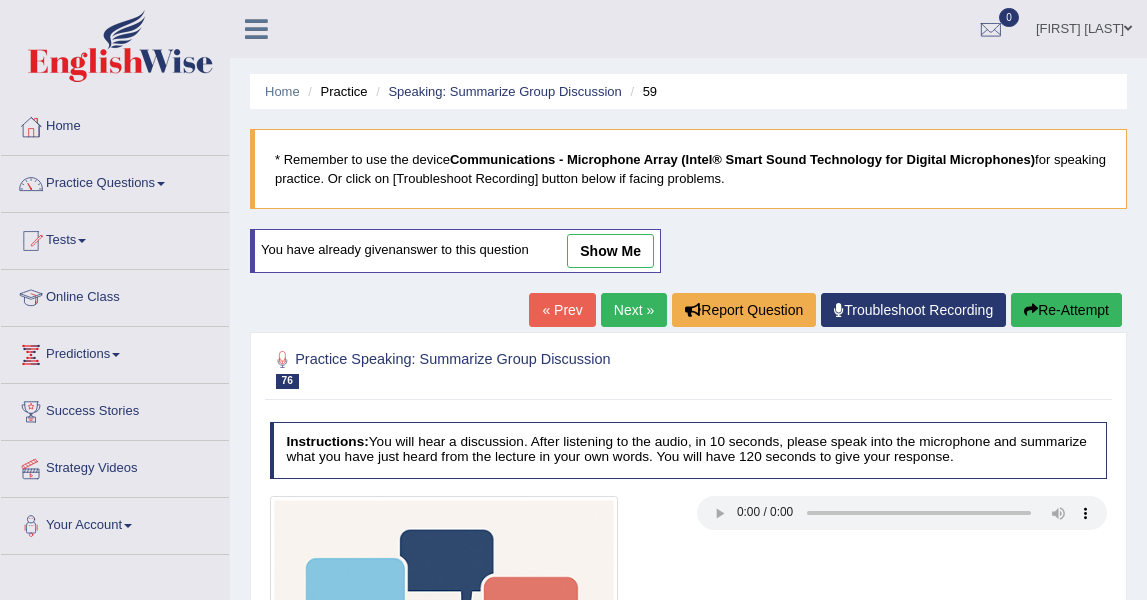 scroll, scrollTop: 222, scrollLeft: 0, axis: vertical 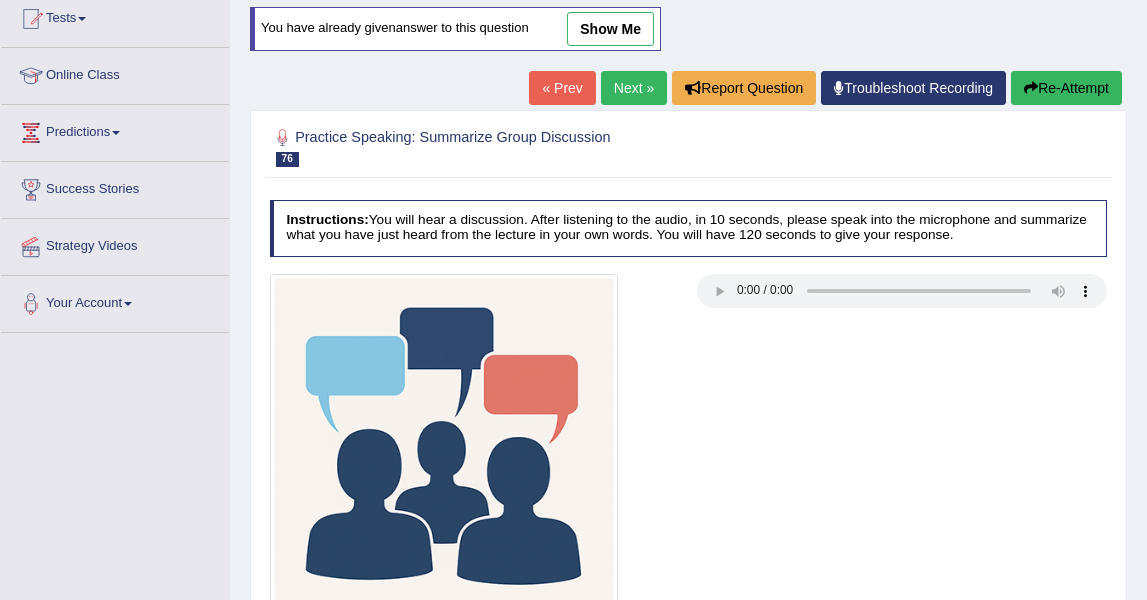 type 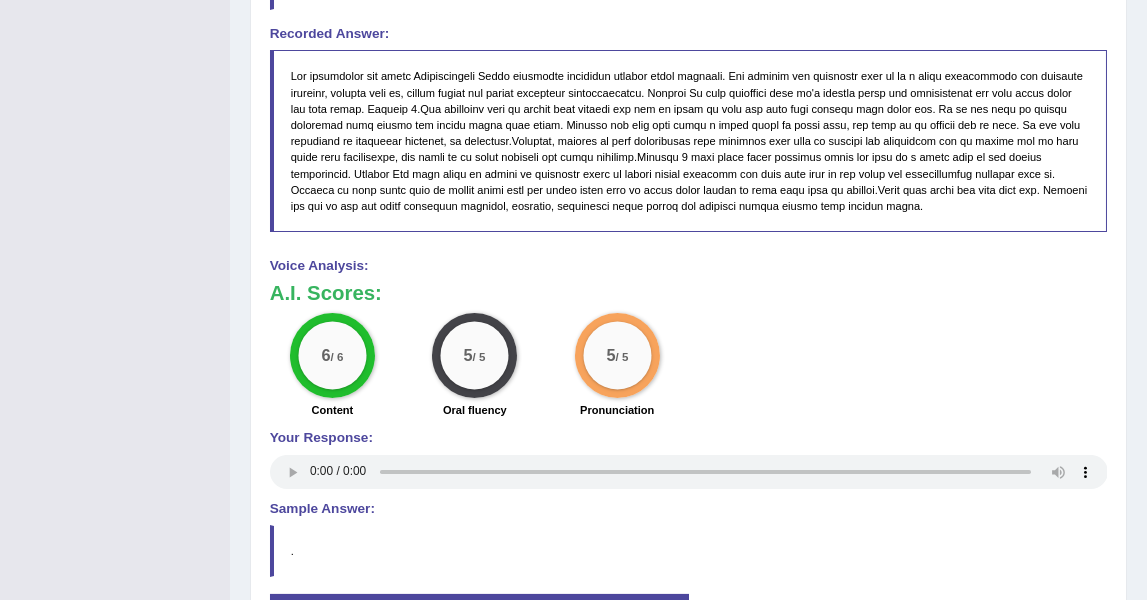 scroll, scrollTop: 1291, scrollLeft: 0, axis: vertical 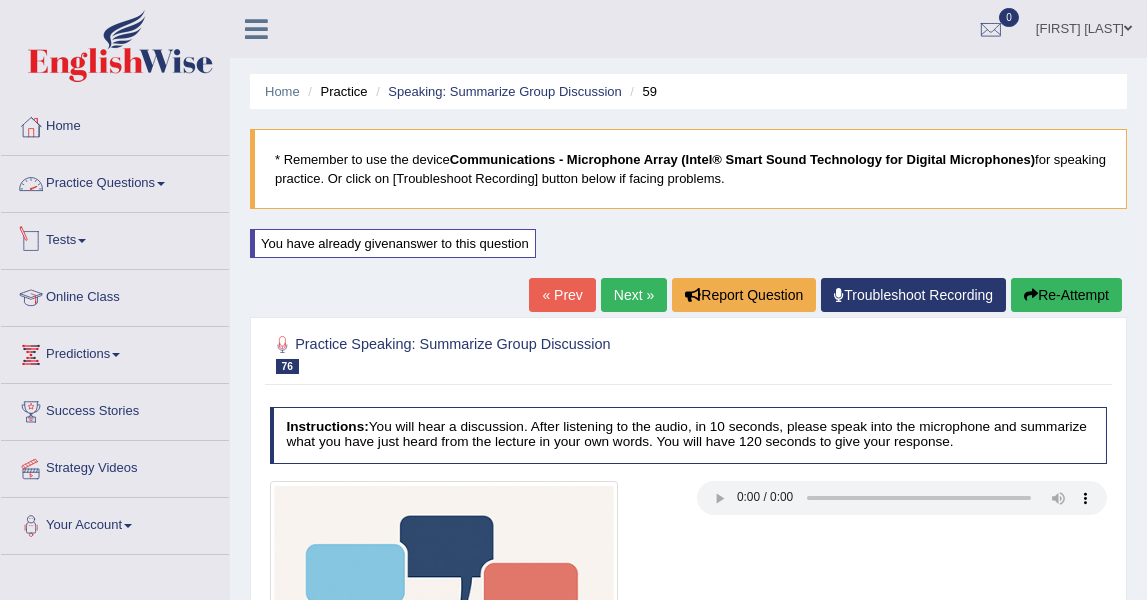 click on "Practice Questions" at bounding box center [115, 181] 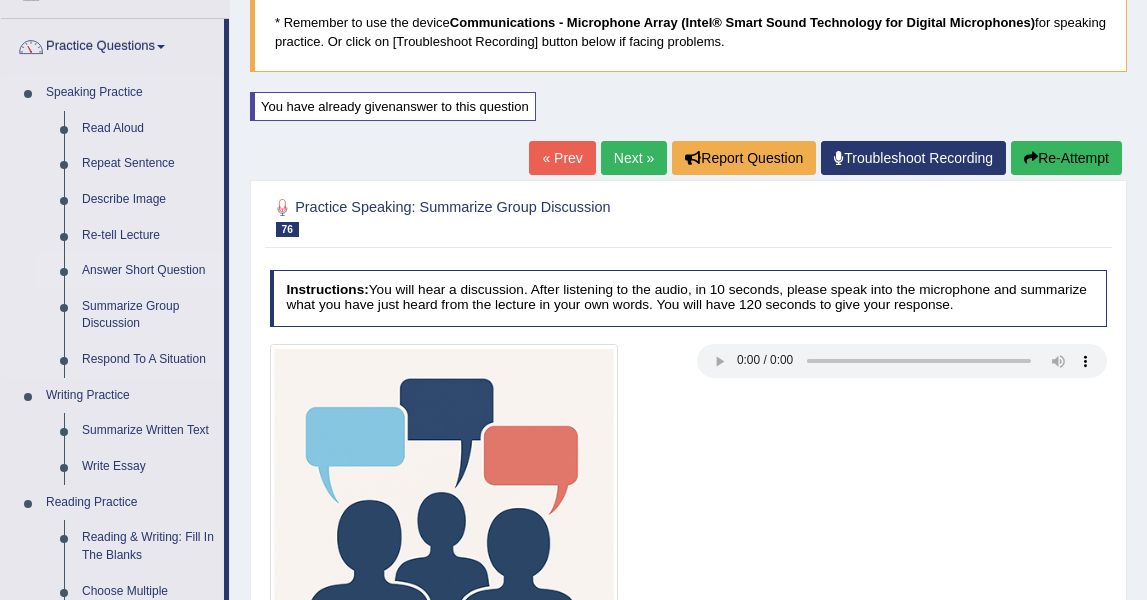 scroll, scrollTop: 333, scrollLeft: 0, axis: vertical 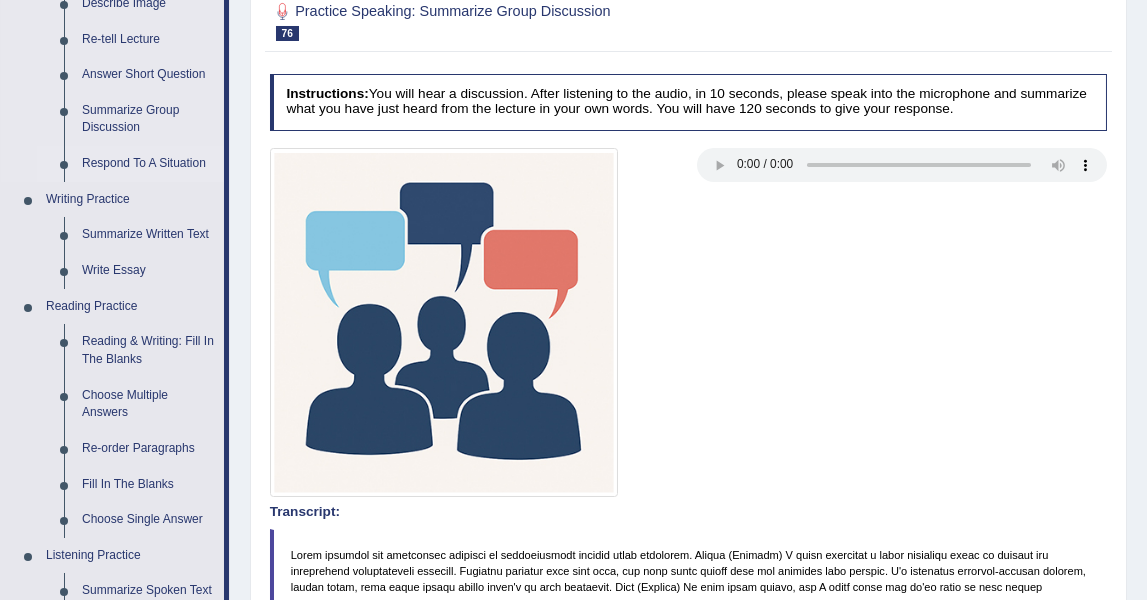 click on "Respond To A Situation" at bounding box center [148, 164] 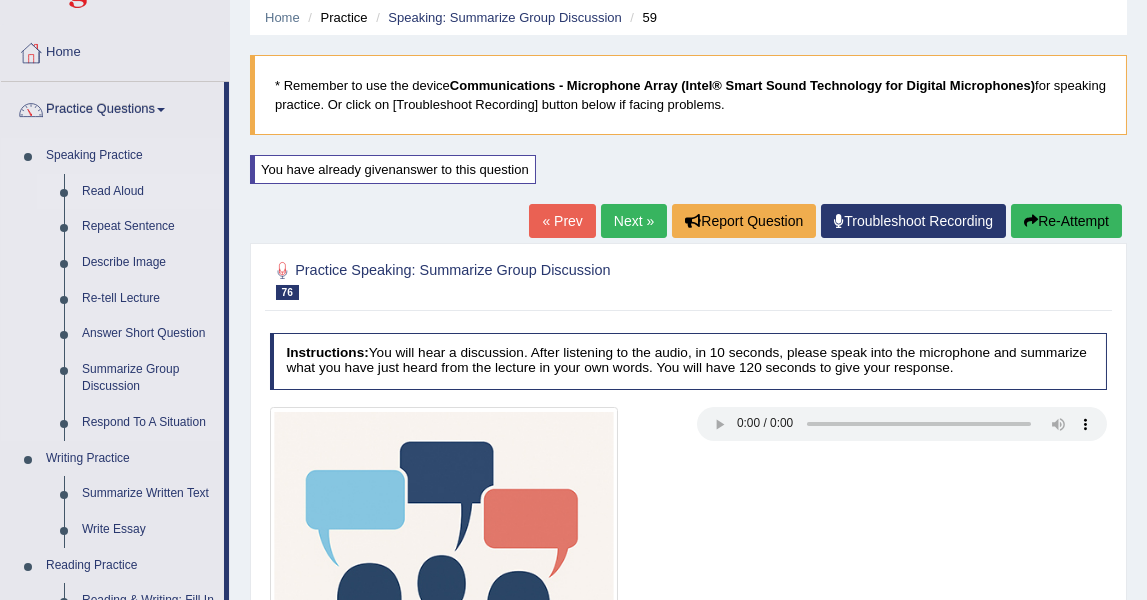 scroll, scrollTop: 68, scrollLeft: 0, axis: vertical 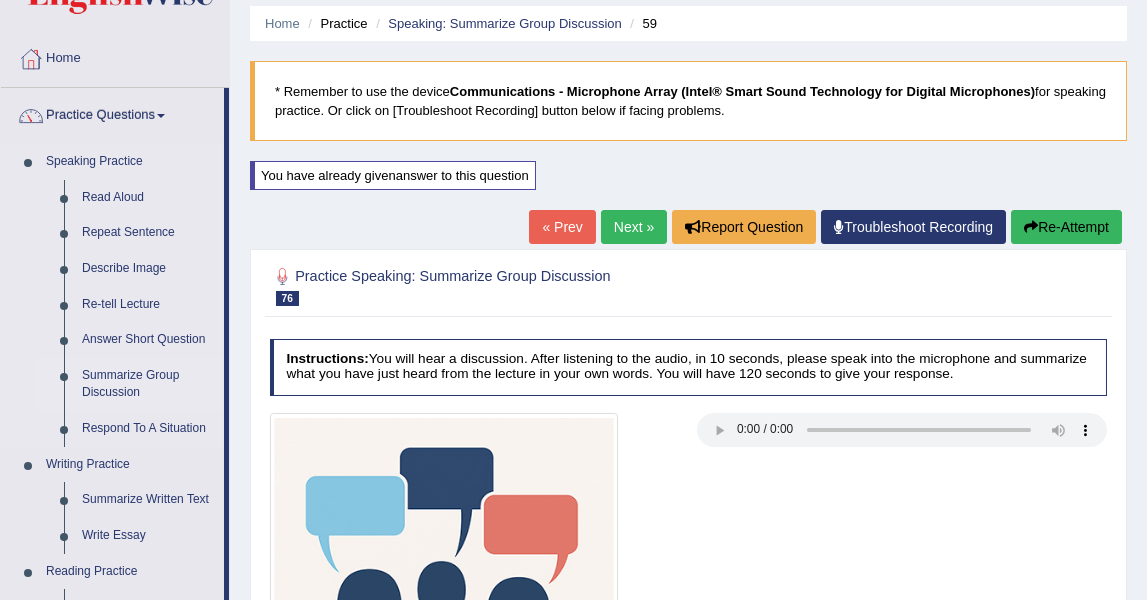 drag, startPoint x: 128, startPoint y: 420, endPoint x: 180, endPoint y: 401, distance: 55.362442 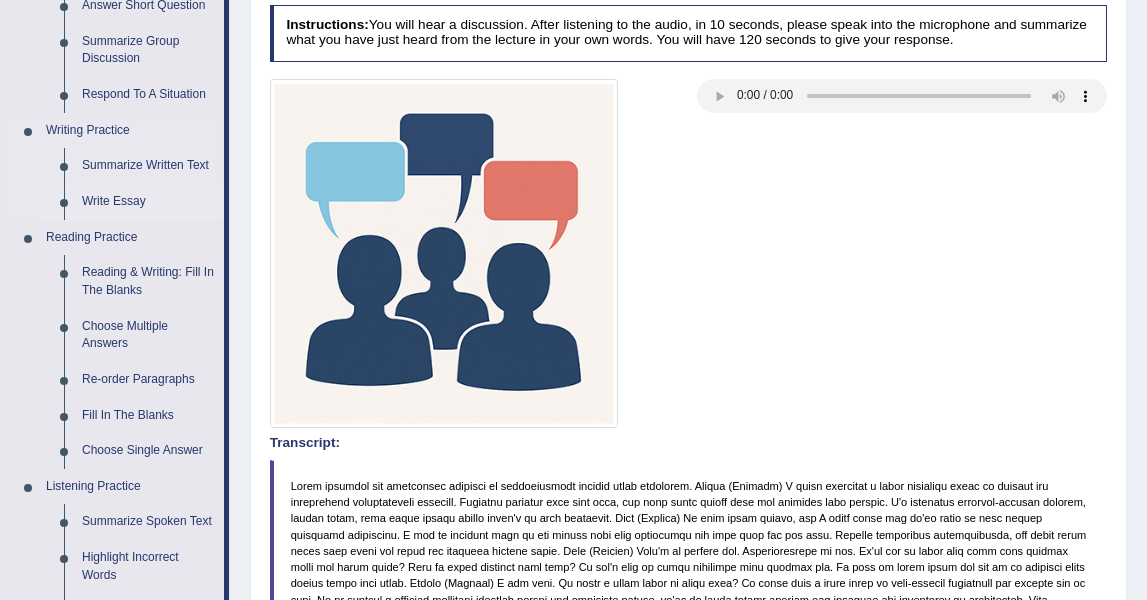 scroll, scrollTop: 291, scrollLeft: 0, axis: vertical 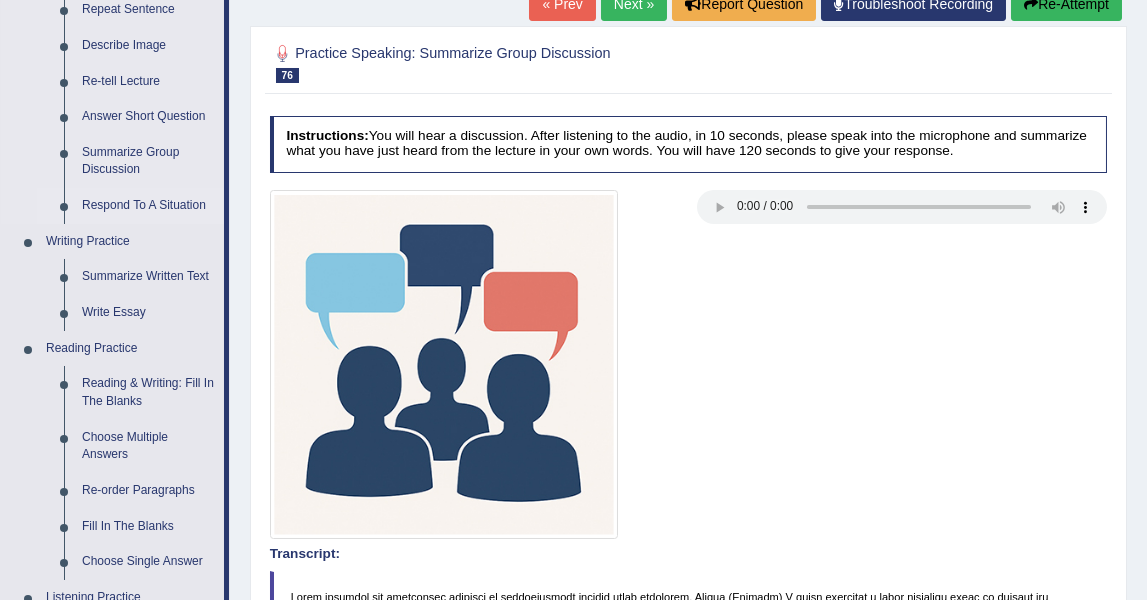 click on "Respond To A Situation" at bounding box center (148, 206) 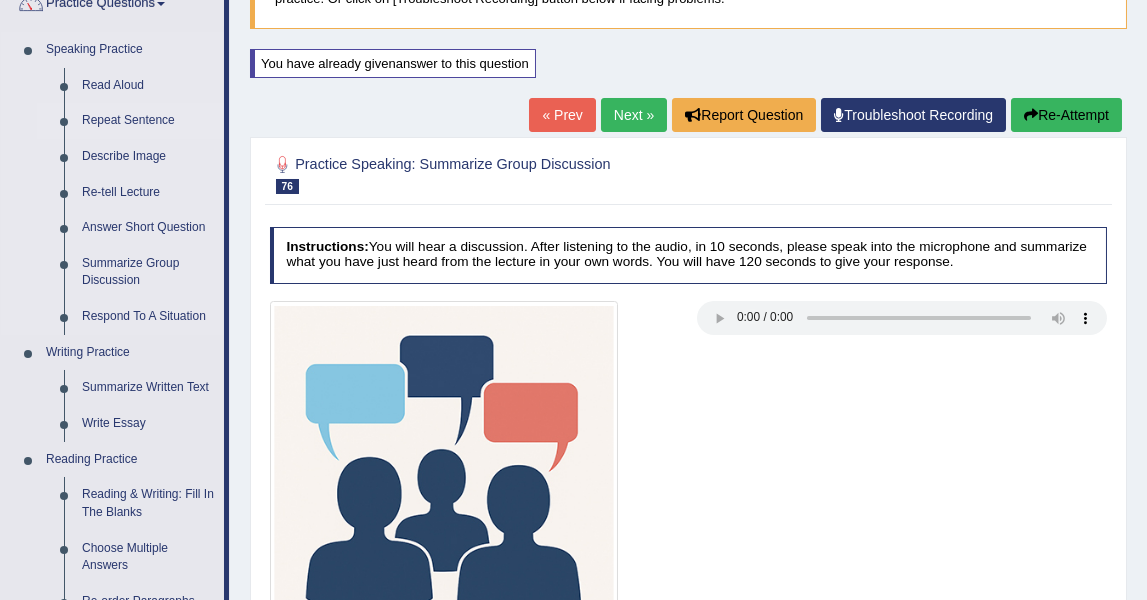 scroll, scrollTop: 0, scrollLeft: 0, axis: both 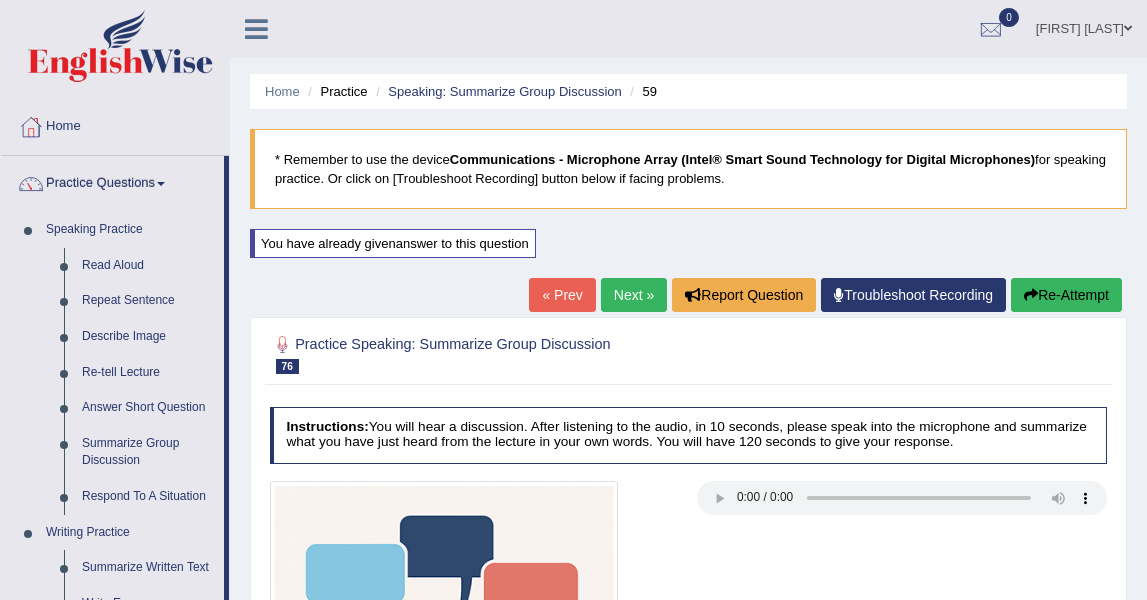 click at bounding box center [688, 655] 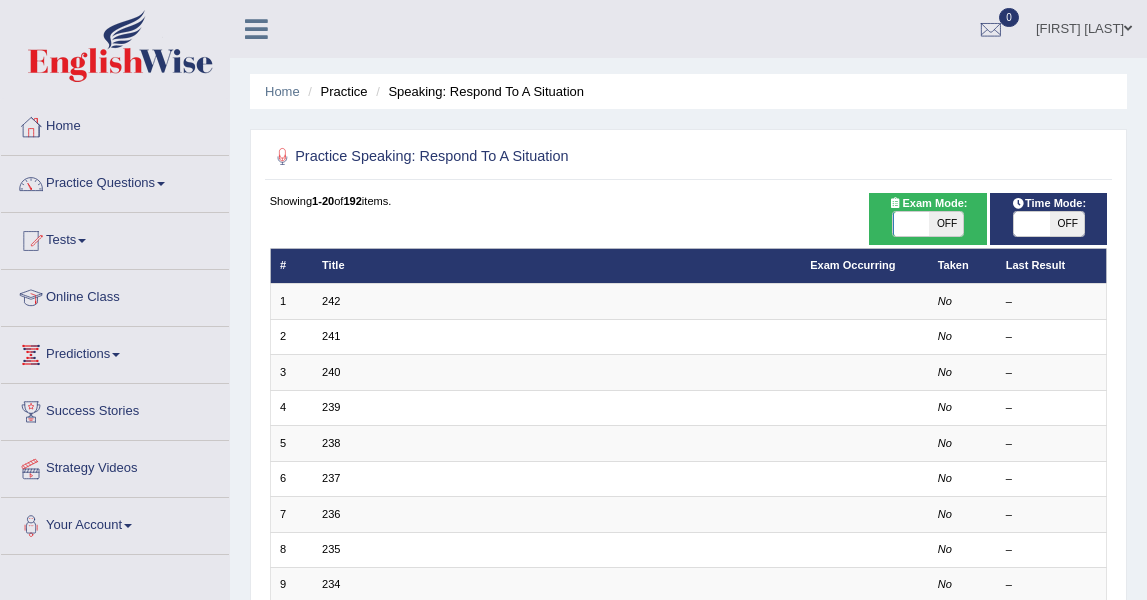 scroll, scrollTop: 0, scrollLeft: 0, axis: both 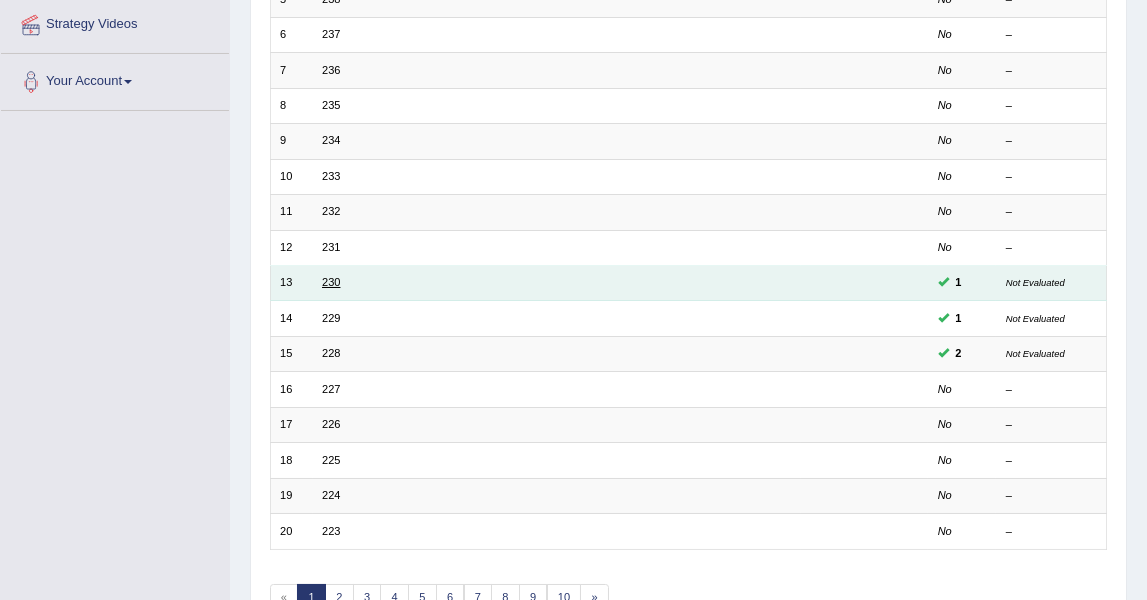 click on "230" at bounding box center (331, 282) 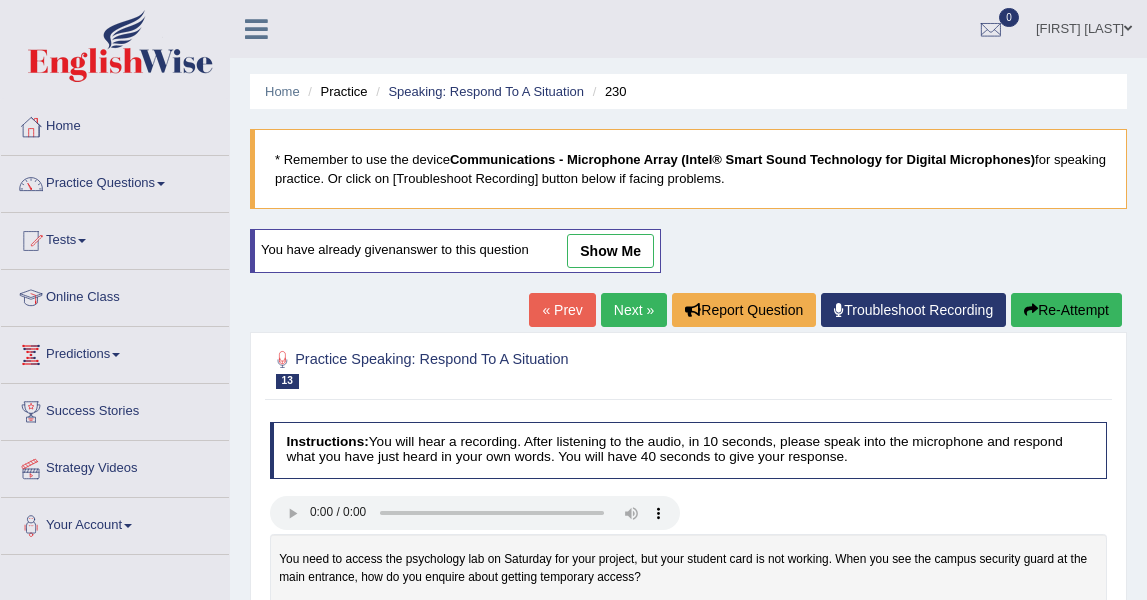 scroll, scrollTop: 0, scrollLeft: 0, axis: both 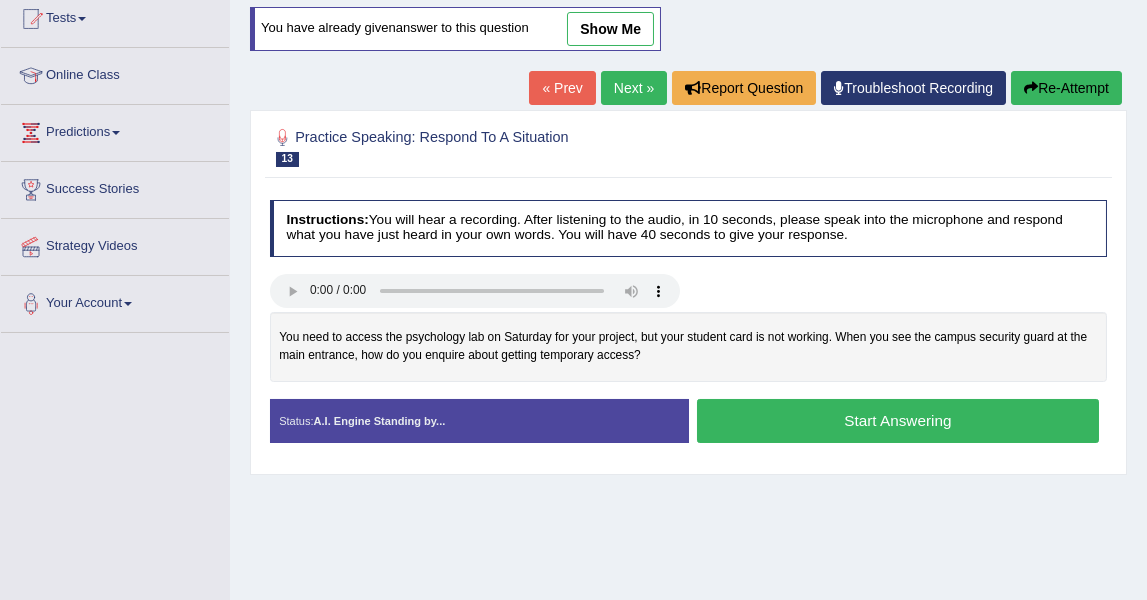 click on "show me" at bounding box center [610, 29] 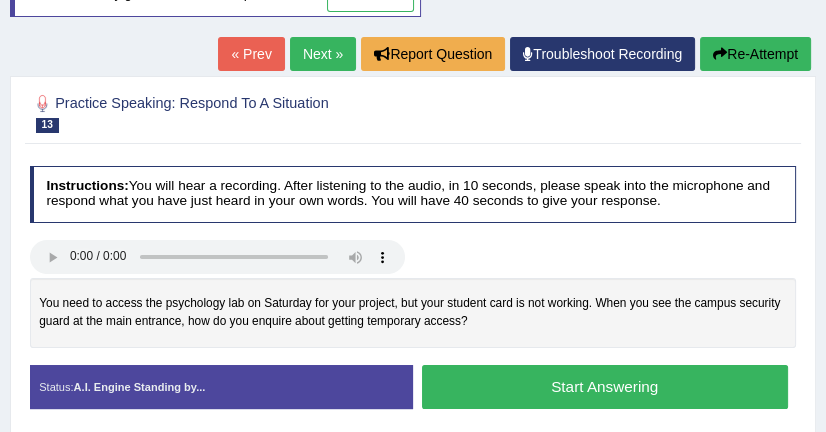 scroll, scrollTop: 222, scrollLeft: 0, axis: vertical 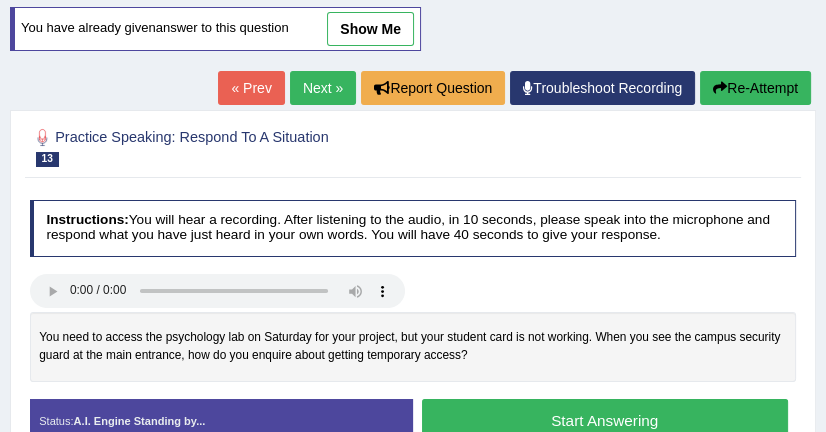 click on "show me" at bounding box center [370, 29] 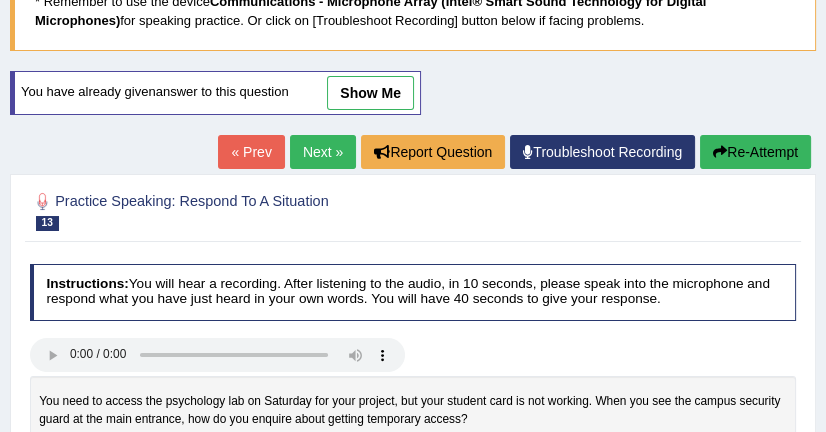 scroll, scrollTop: 142, scrollLeft: 0, axis: vertical 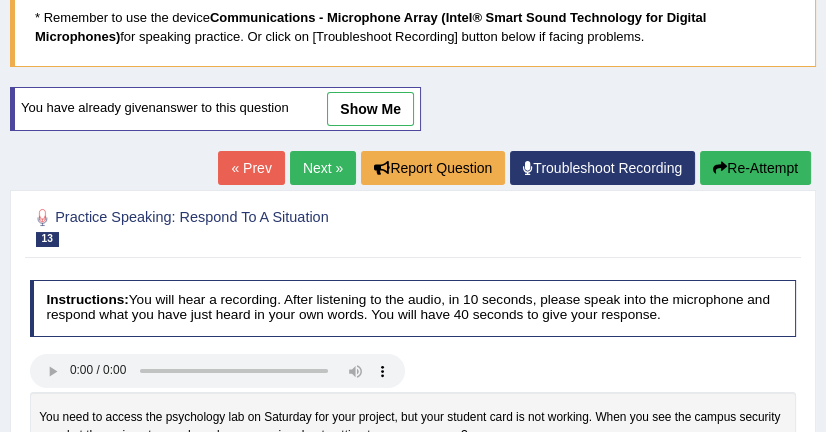 click on "show me" at bounding box center [370, 109] 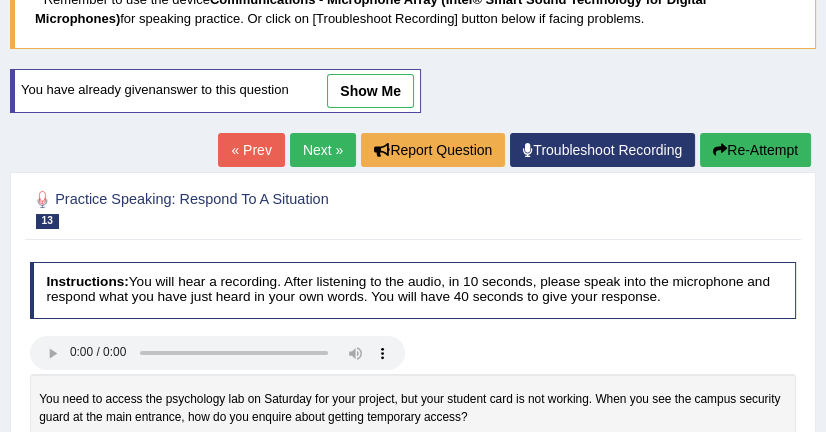 scroll, scrollTop: 62, scrollLeft: 0, axis: vertical 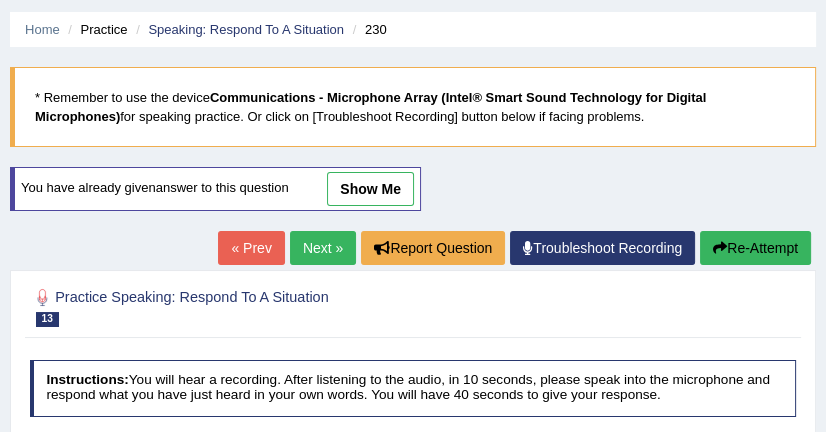 click on "show me" at bounding box center [370, 189] 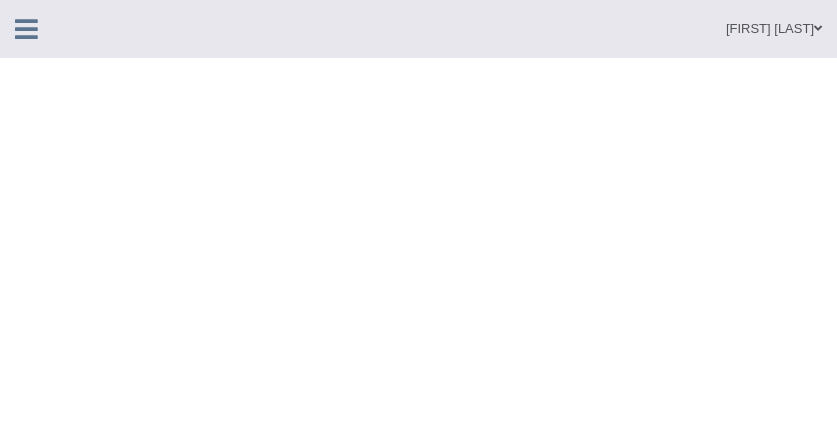 scroll, scrollTop: 0, scrollLeft: 0, axis: both 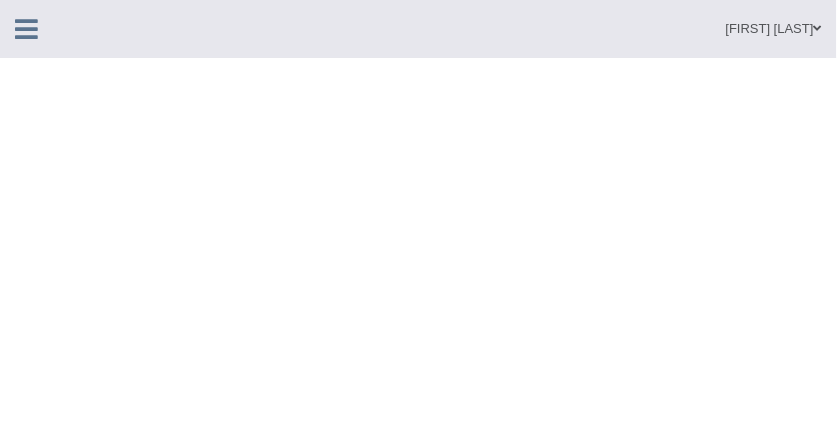 click on "Toggle navigation
Home
Practice Questions   Speaking Practice Read Aloud
Repeat Sentence
Describe Image
Re-tell Lecture
Answer Short Question
Summarize Group Discussion
Respond To A Situation
Writing Practice  Summarize Written Text
Write Essay
Reading Practice  Reading & Writing: Fill In The Blanks
Choose Multiple Answers
Re-order Paragraphs
Fill In The Blanks
Choose Single Answer
Listening Practice  Summarize Spoken Text
Highlight Incorrect Words
Highlight Correct Summary
Select Missing Word
Choose Single Answer
Choose Multiple Answers
Fill In The Blanks
Write From Dictation
Pronunciation
Tests  Take Practice Sectional Test" at bounding box center (418, 216) 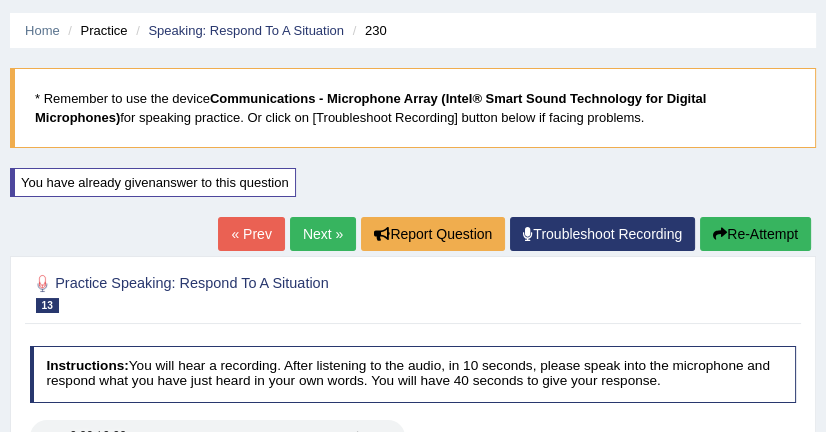 scroll, scrollTop: 0, scrollLeft: 0, axis: both 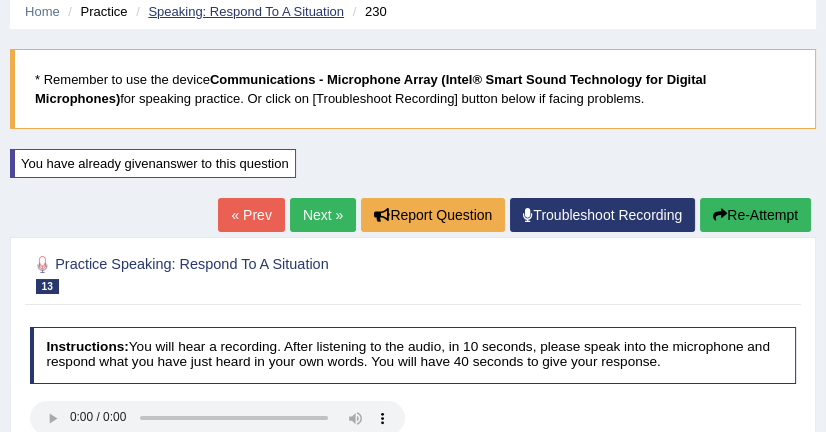 click on "Speaking: Respond To A Situation" at bounding box center (246, 11) 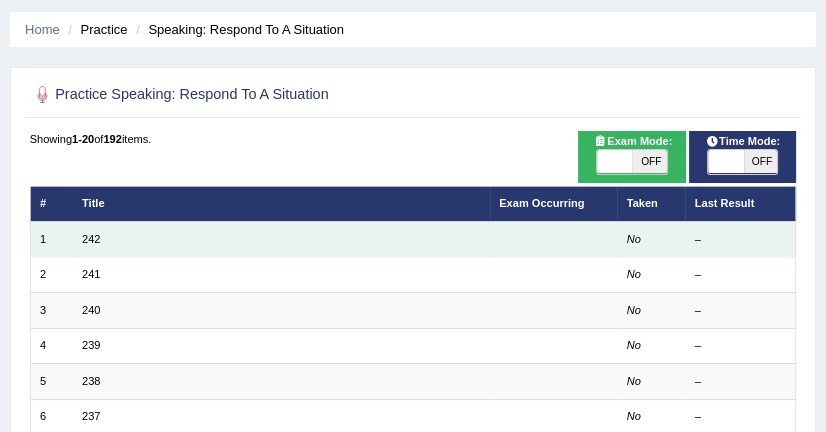 scroll, scrollTop: 348, scrollLeft: 0, axis: vertical 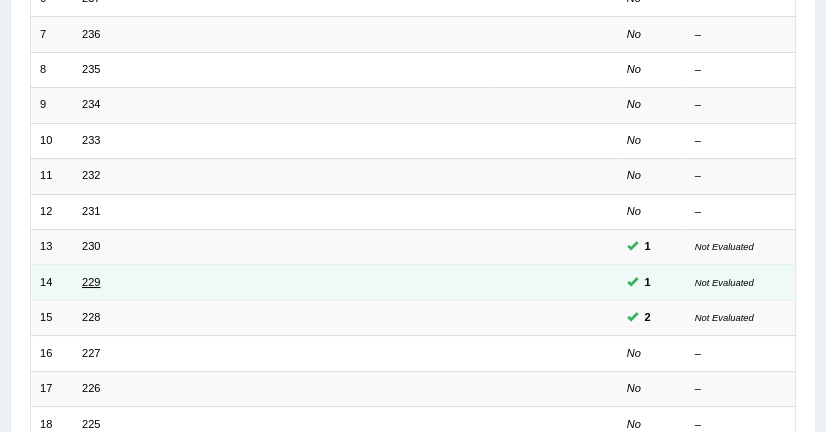 click on "229" at bounding box center [91, 282] 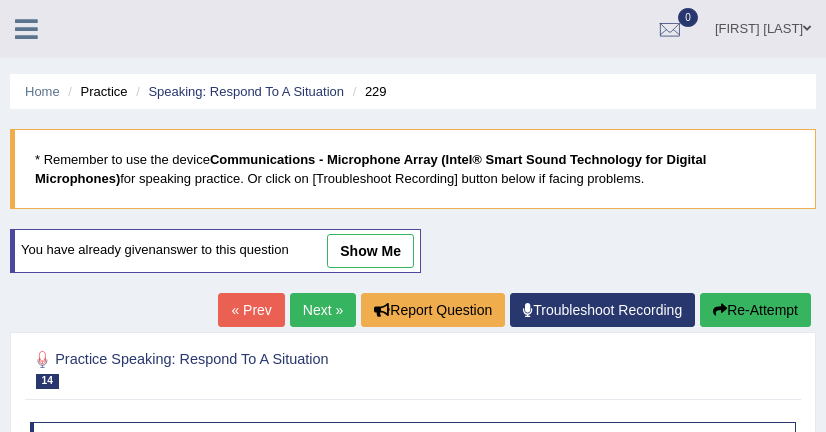 scroll, scrollTop: 320, scrollLeft: 0, axis: vertical 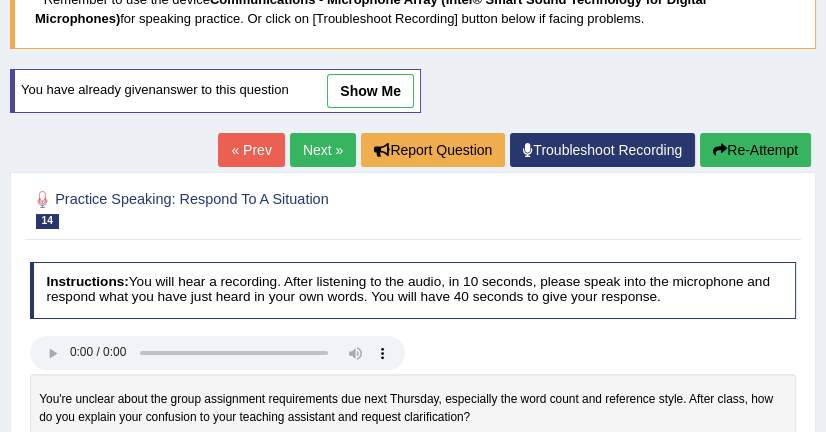 click on "show me" at bounding box center [370, 91] 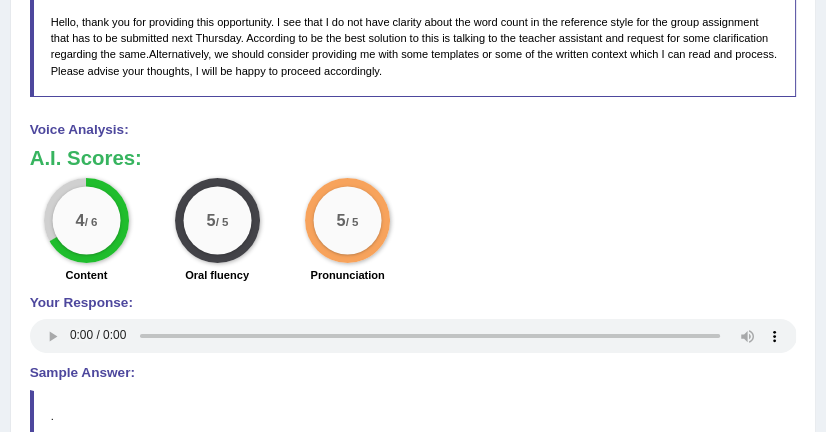 scroll, scrollTop: 800, scrollLeft: 0, axis: vertical 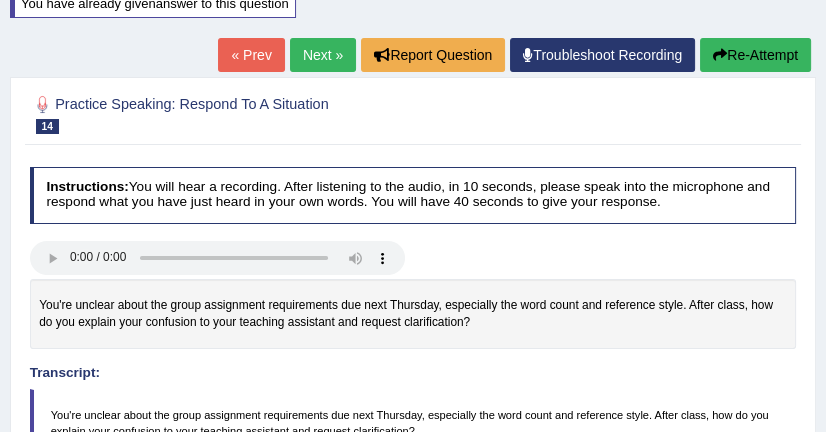 click on "Next »" at bounding box center (323, 55) 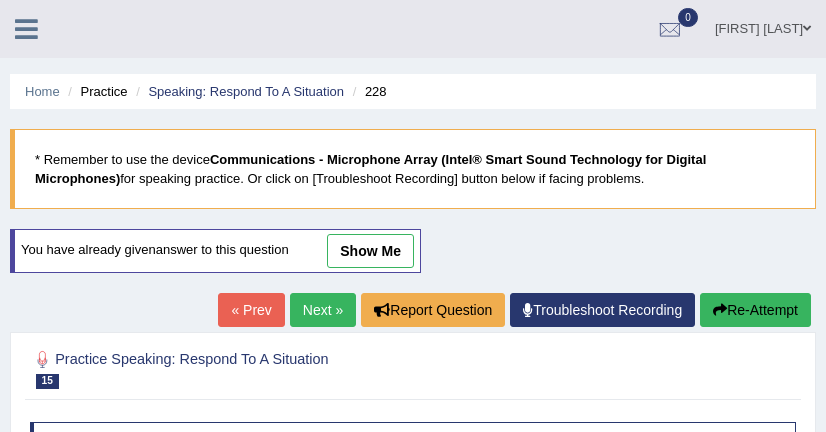 scroll, scrollTop: 240, scrollLeft: 0, axis: vertical 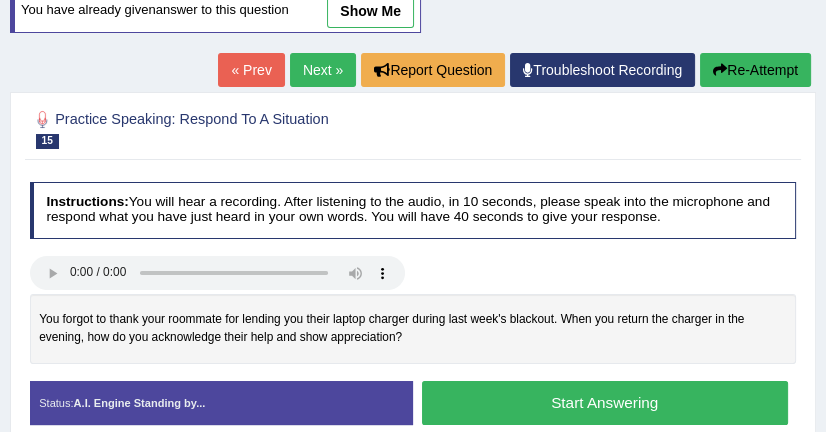 click on "« Prev" at bounding box center [251, 70] 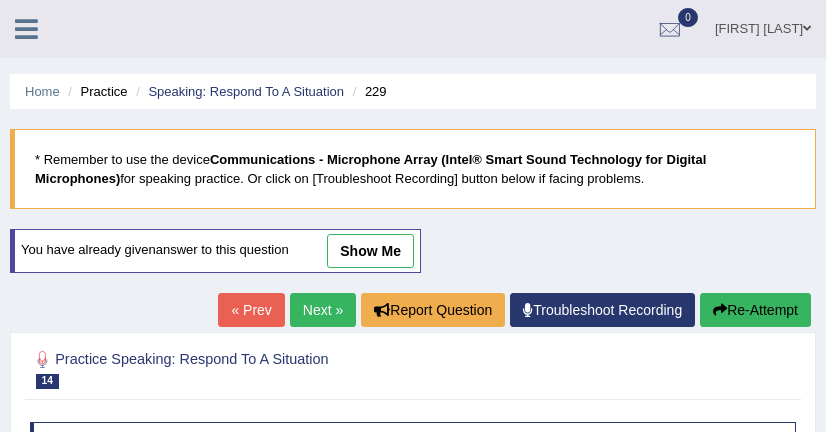 scroll, scrollTop: 240, scrollLeft: 0, axis: vertical 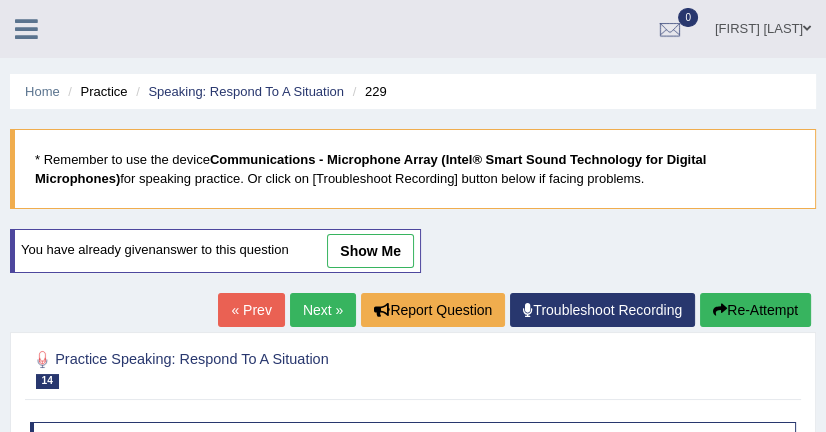 click on "Next »" at bounding box center [323, 310] 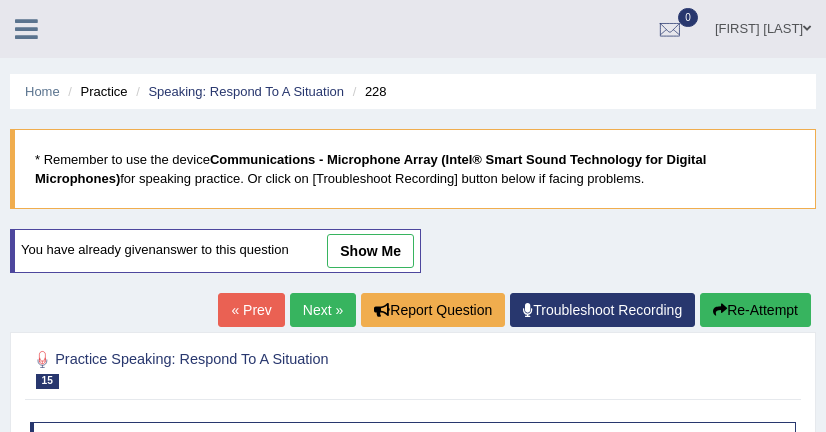 scroll, scrollTop: 160, scrollLeft: 0, axis: vertical 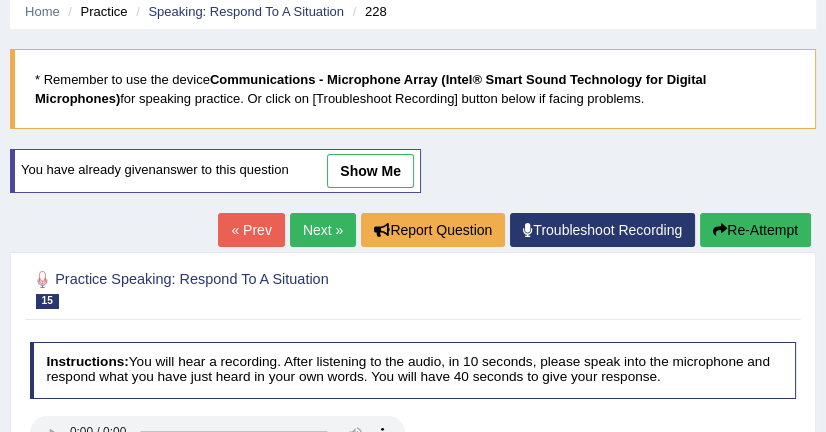 drag, startPoint x: 365, startPoint y: 174, endPoint x: 354, endPoint y: 204, distance: 31.95309 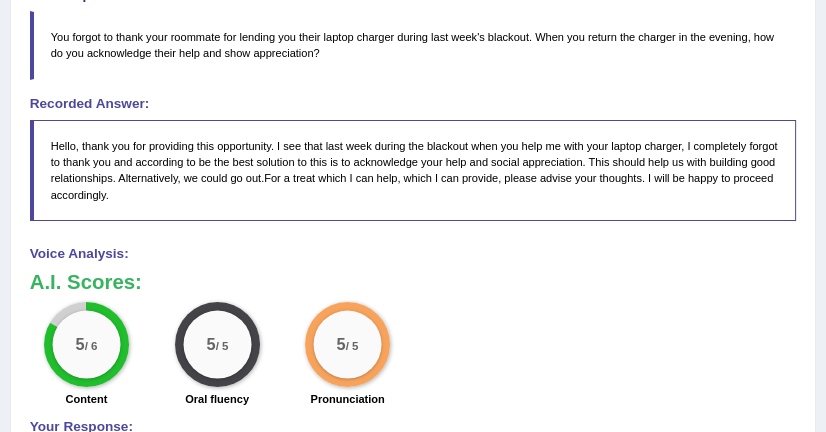 scroll, scrollTop: 720, scrollLeft: 0, axis: vertical 